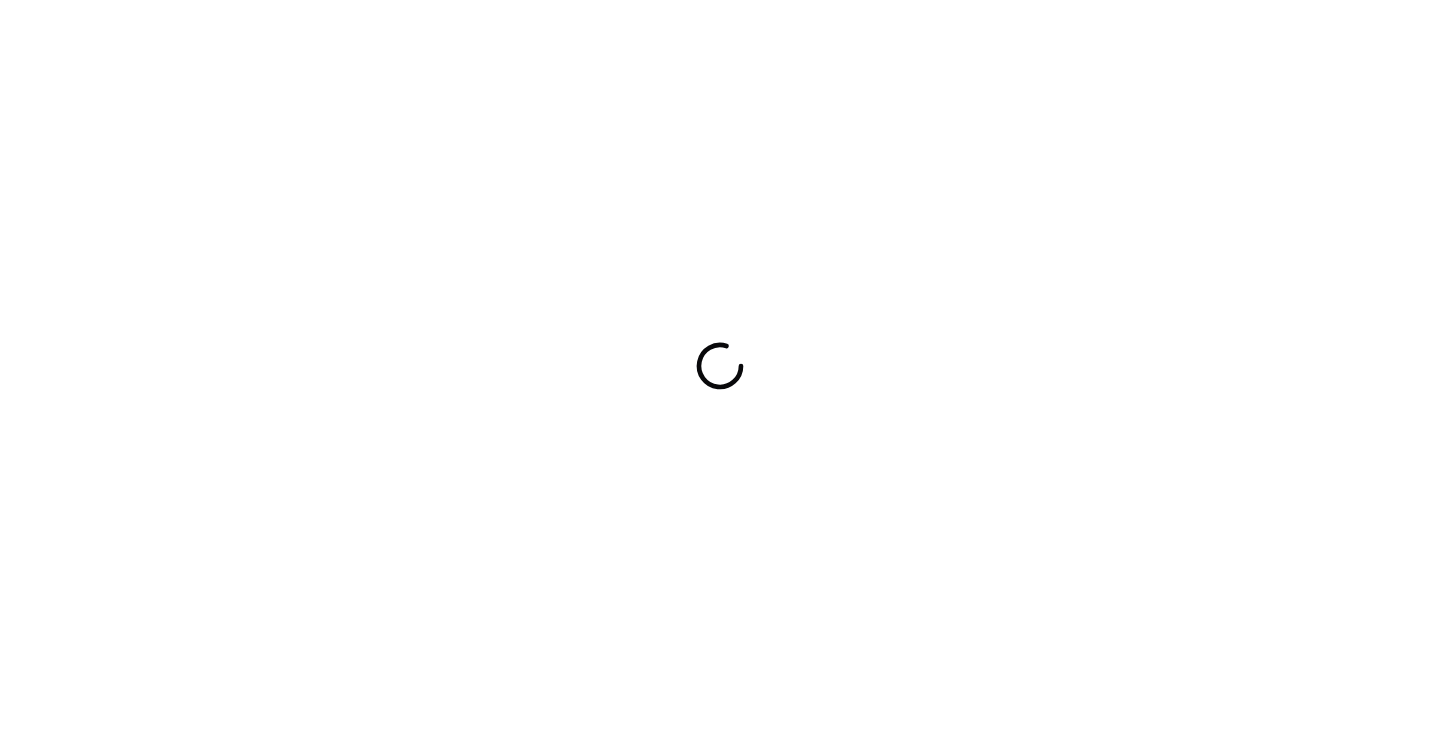 scroll, scrollTop: 0, scrollLeft: 0, axis: both 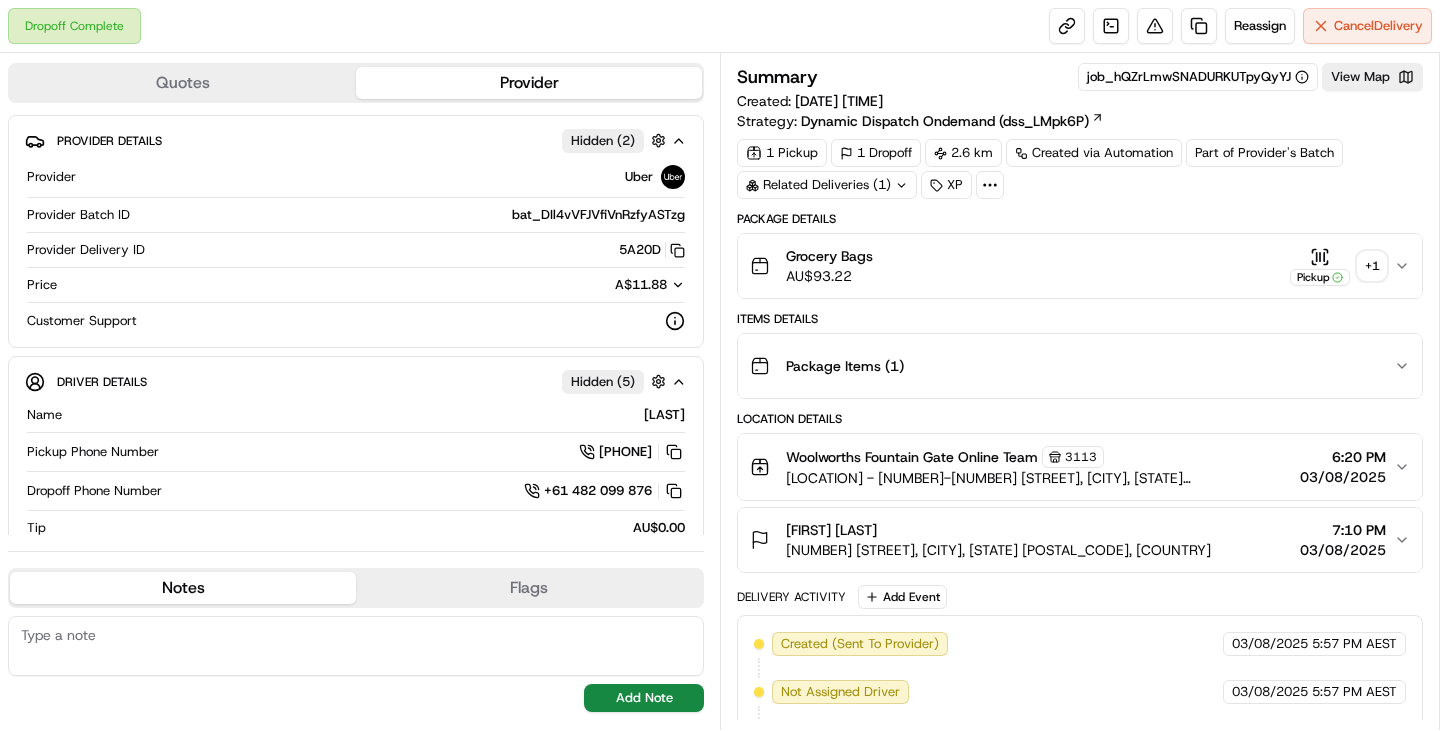 click on "+ 1" at bounding box center [1372, 266] 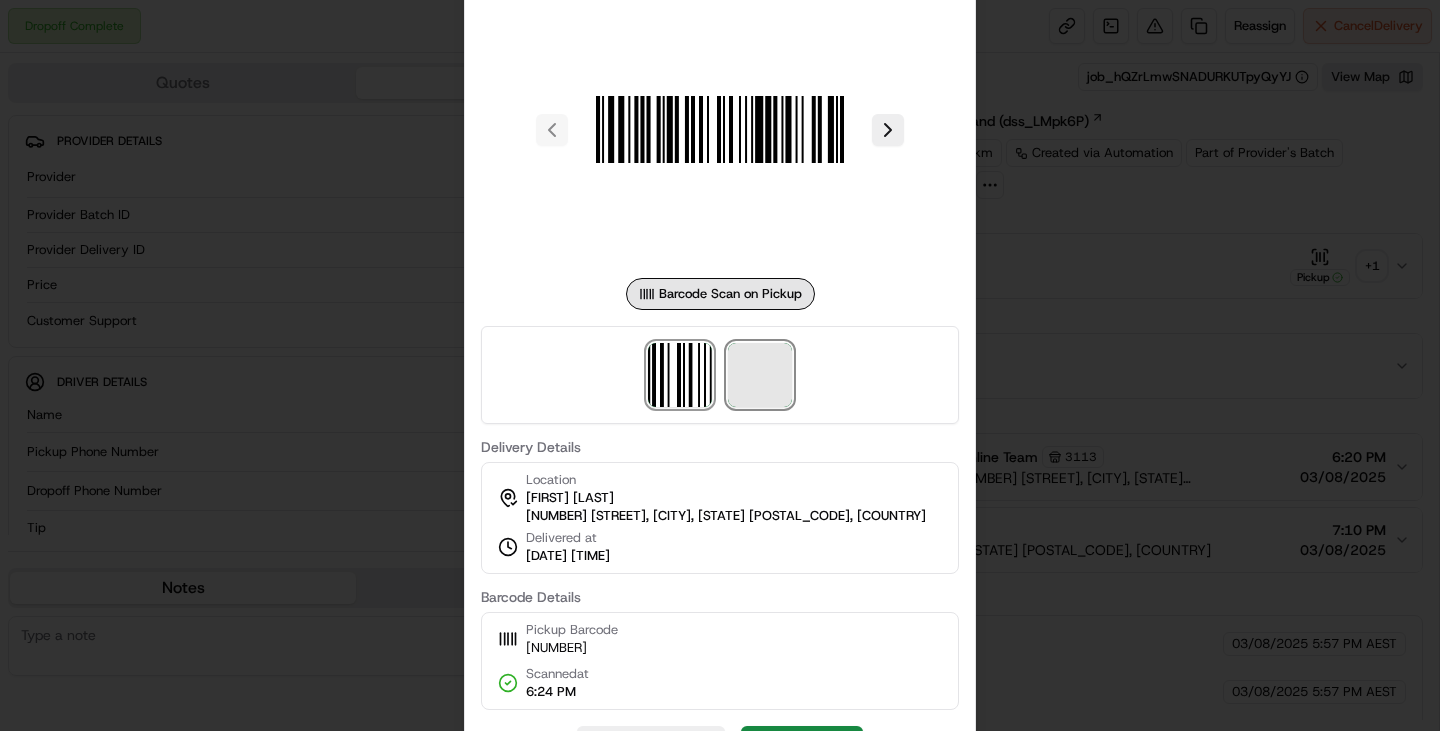 click at bounding box center [760, 375] 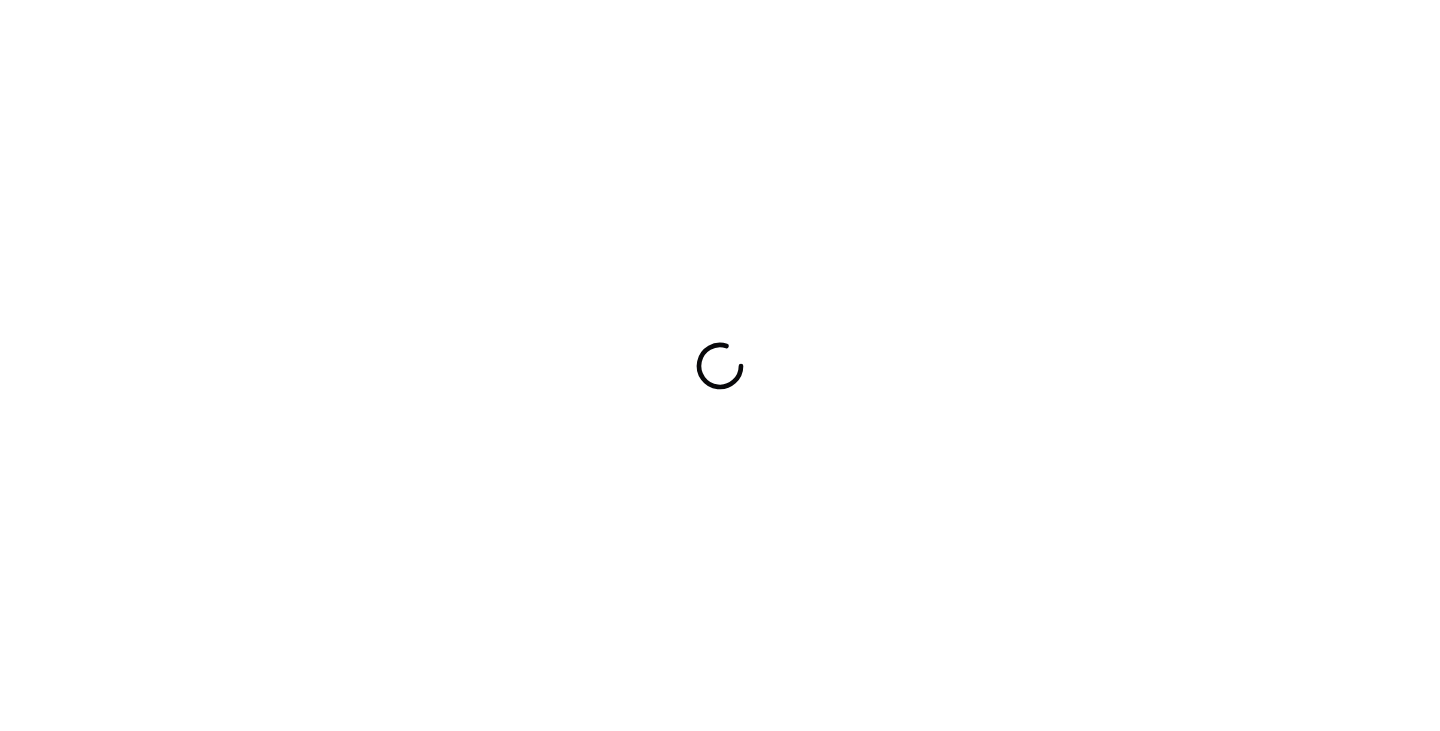 scroll, scrollTop: 0, scrollLeft: 0, axis: both 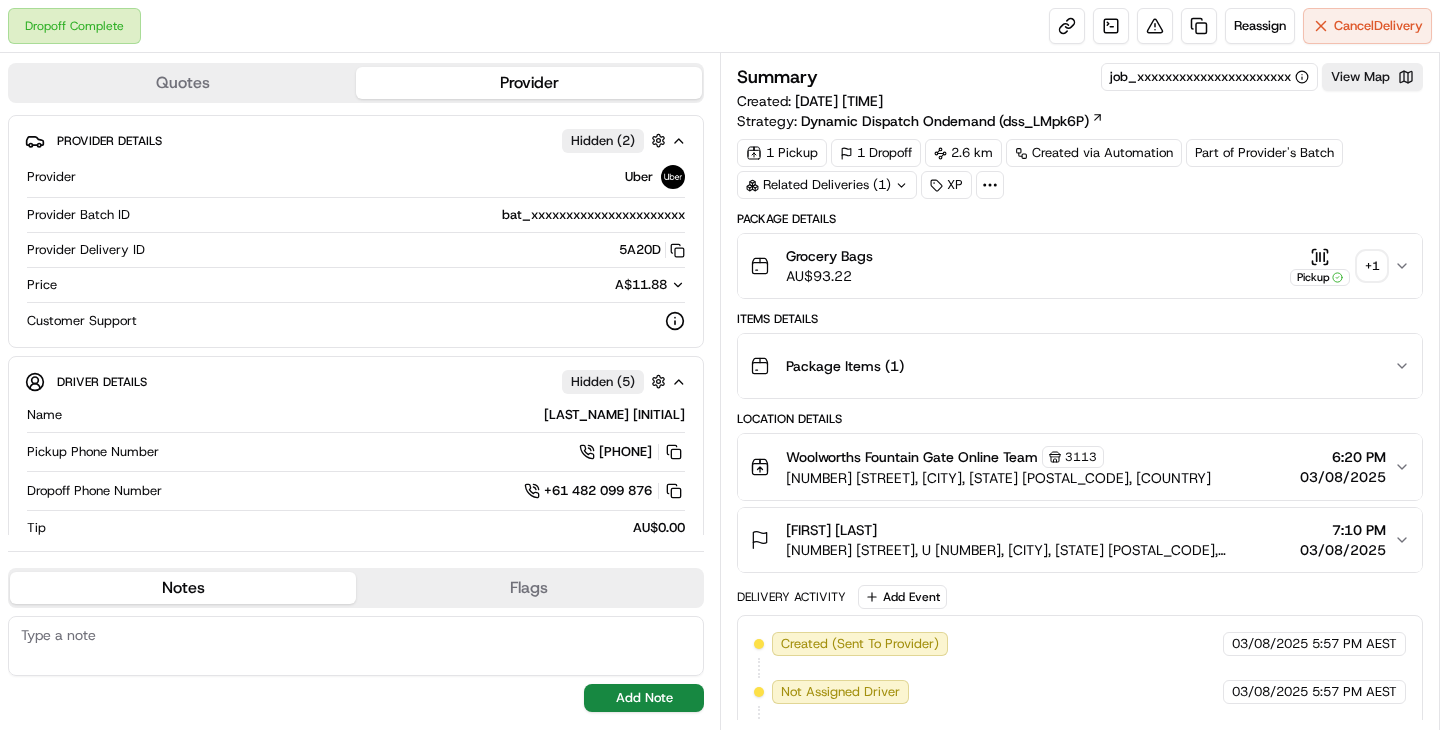click on "+ 1" at bounding box center (1372, 266) 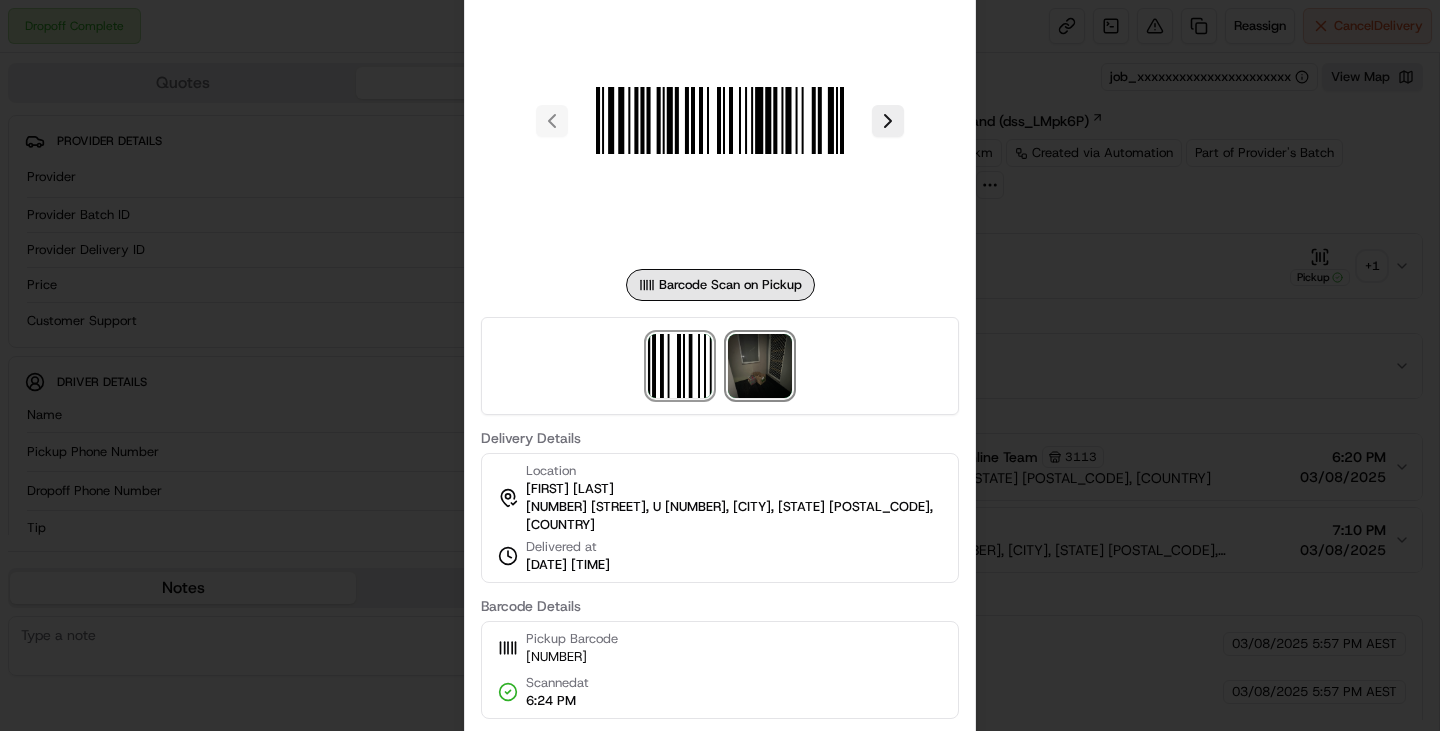 click at bounding box center [760, 366] 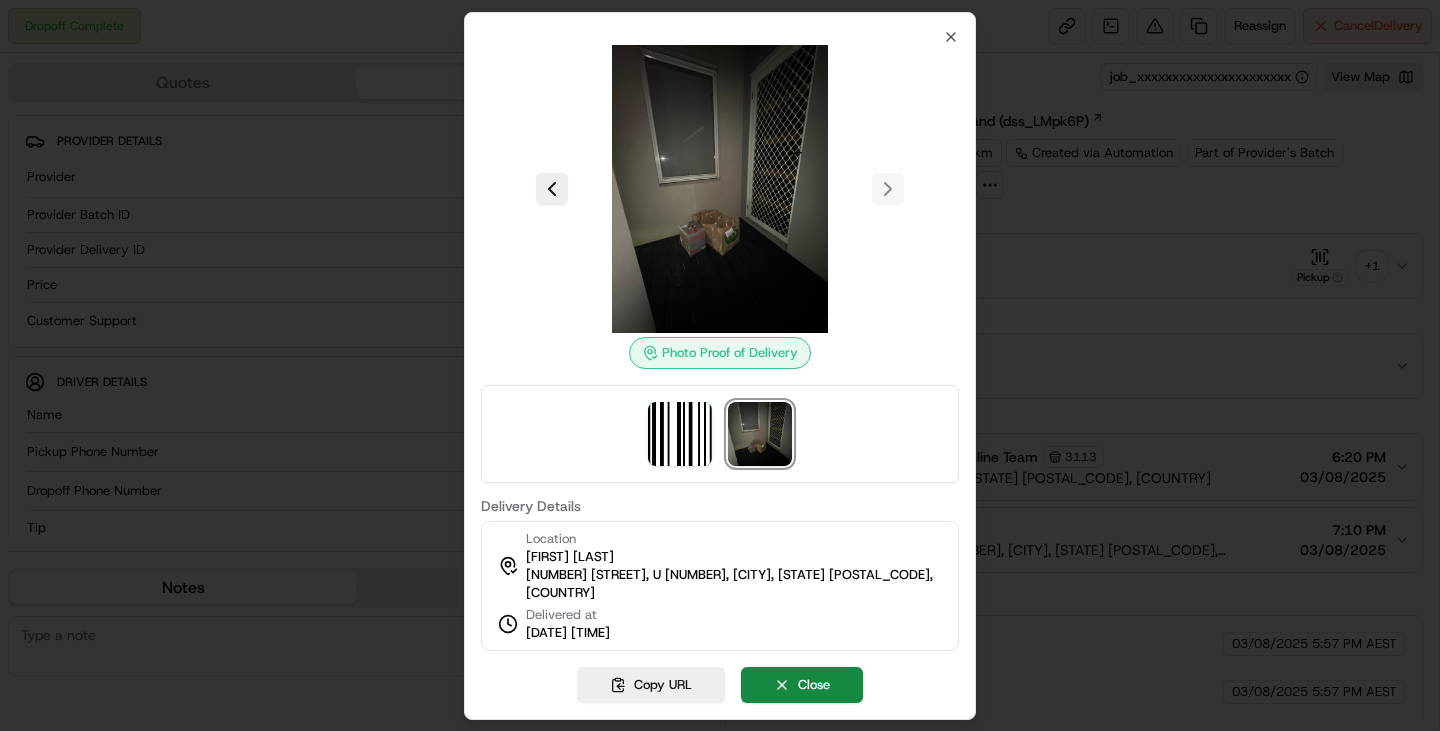 type 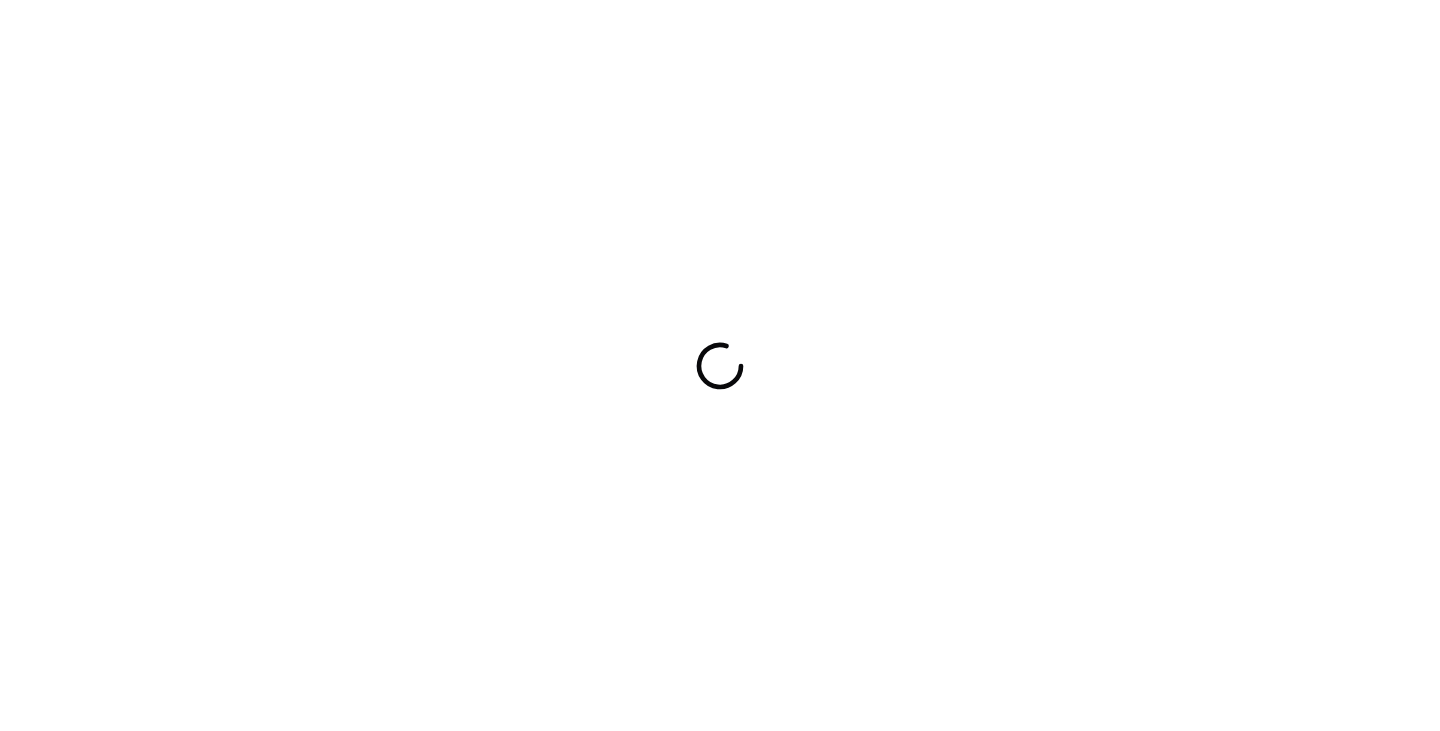 scroll, scrollTop: 0, scrollLeft: 0, axis: both 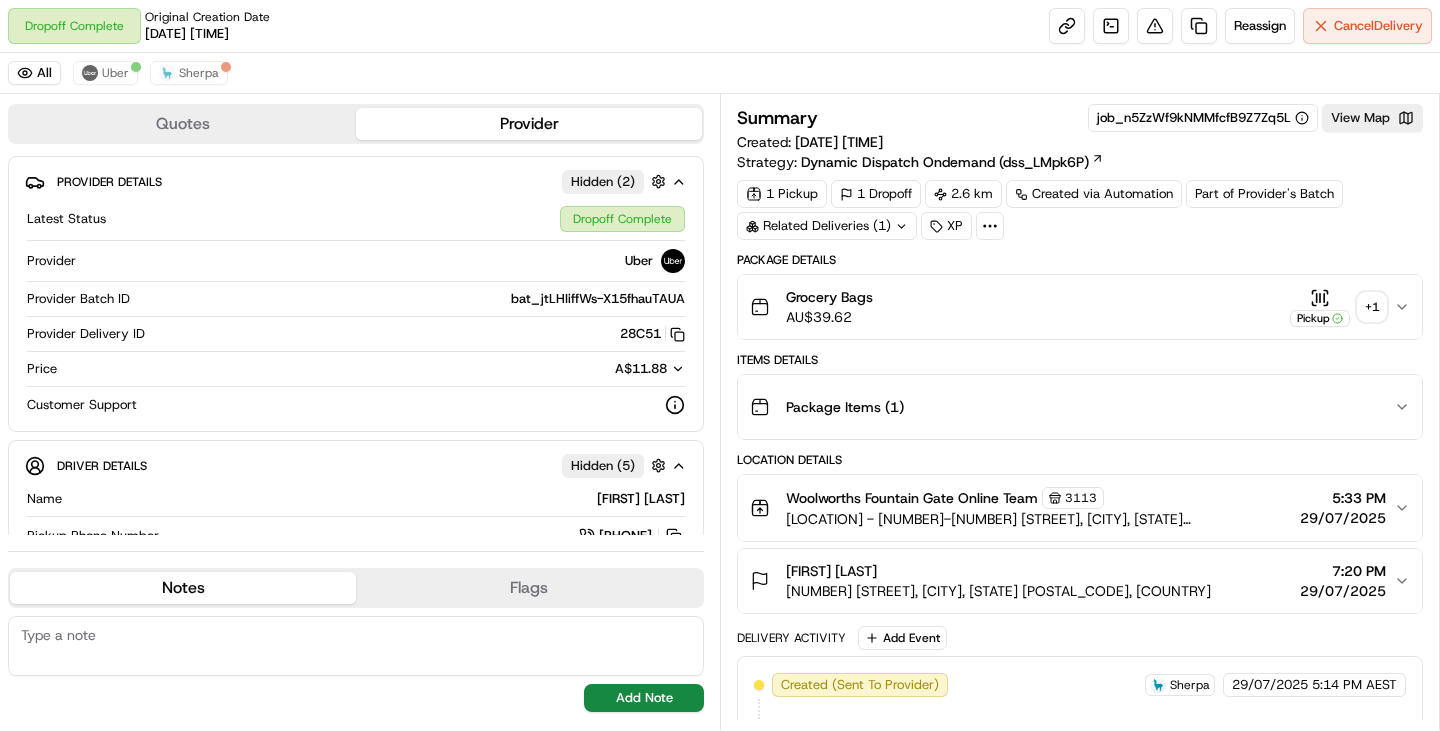 click on "Pickup + 1" at bounding box center (1338, 307) 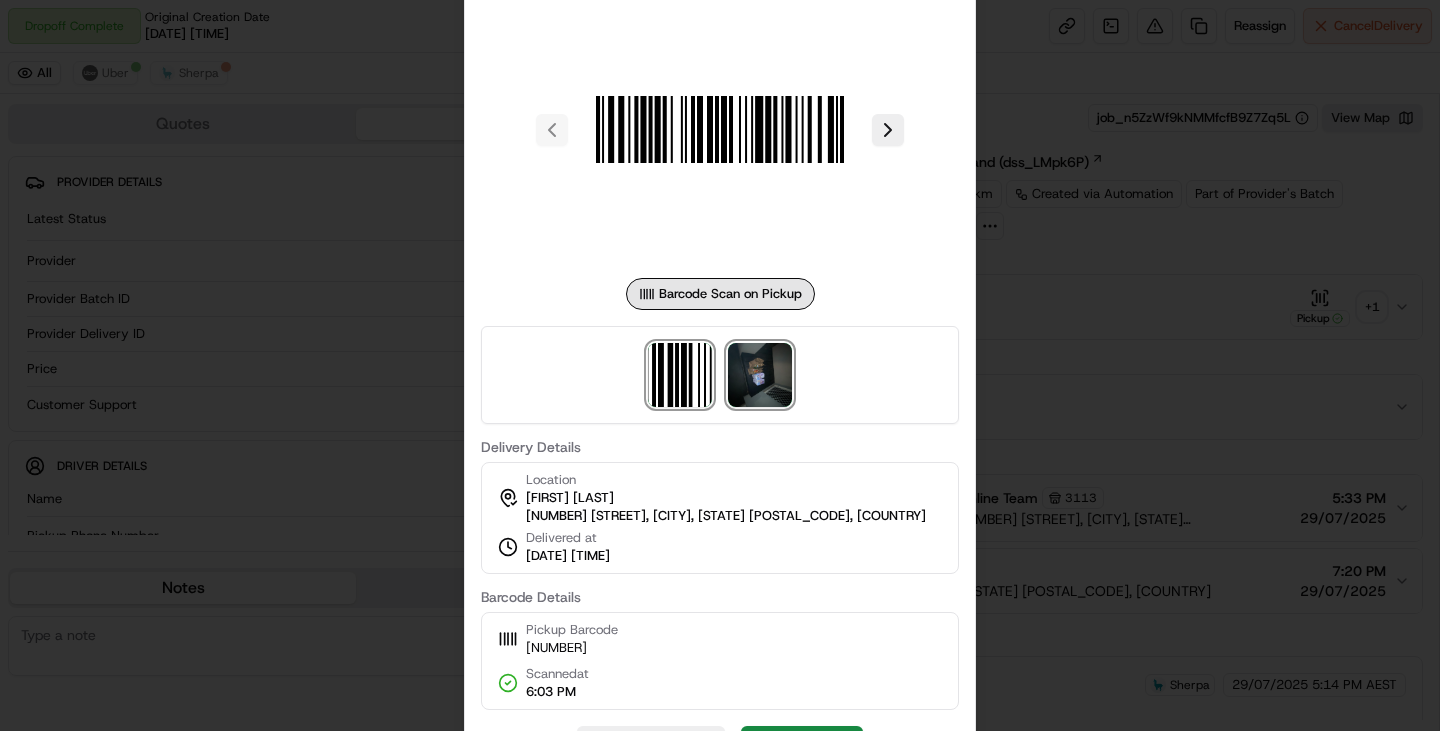 click at bounding box center [760, 375] 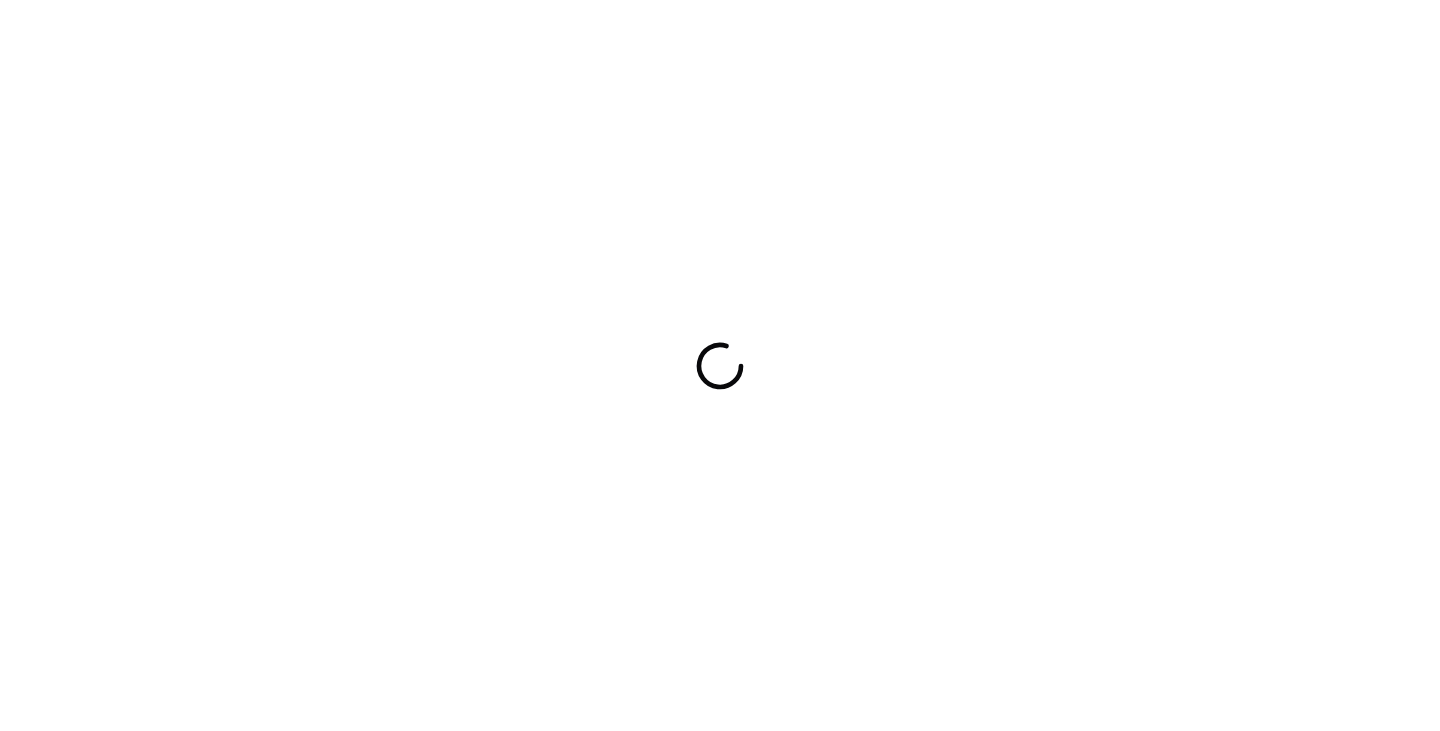 scroll, scrollTop: 0, scrollLeft: 0, axis: both 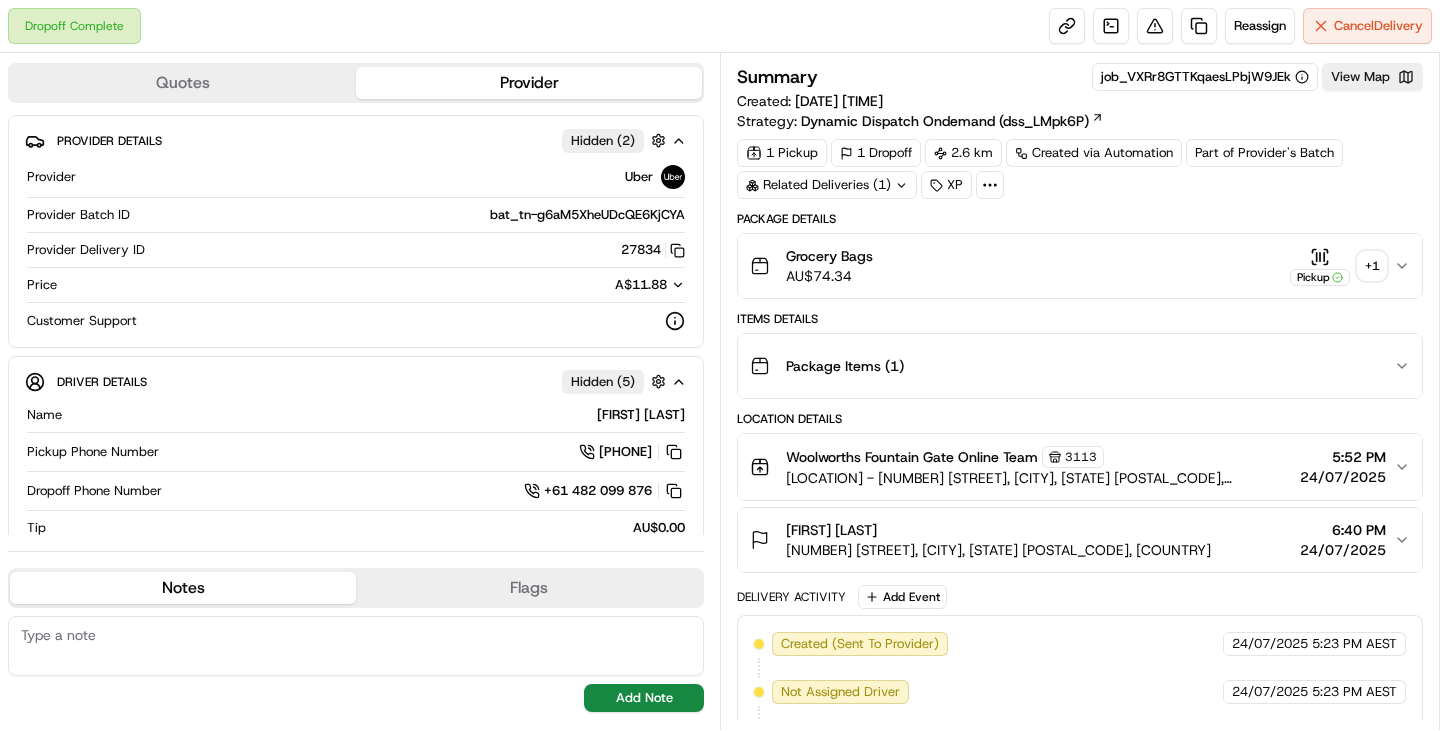 click on "+ 1" at bounding box center [1372, 266] 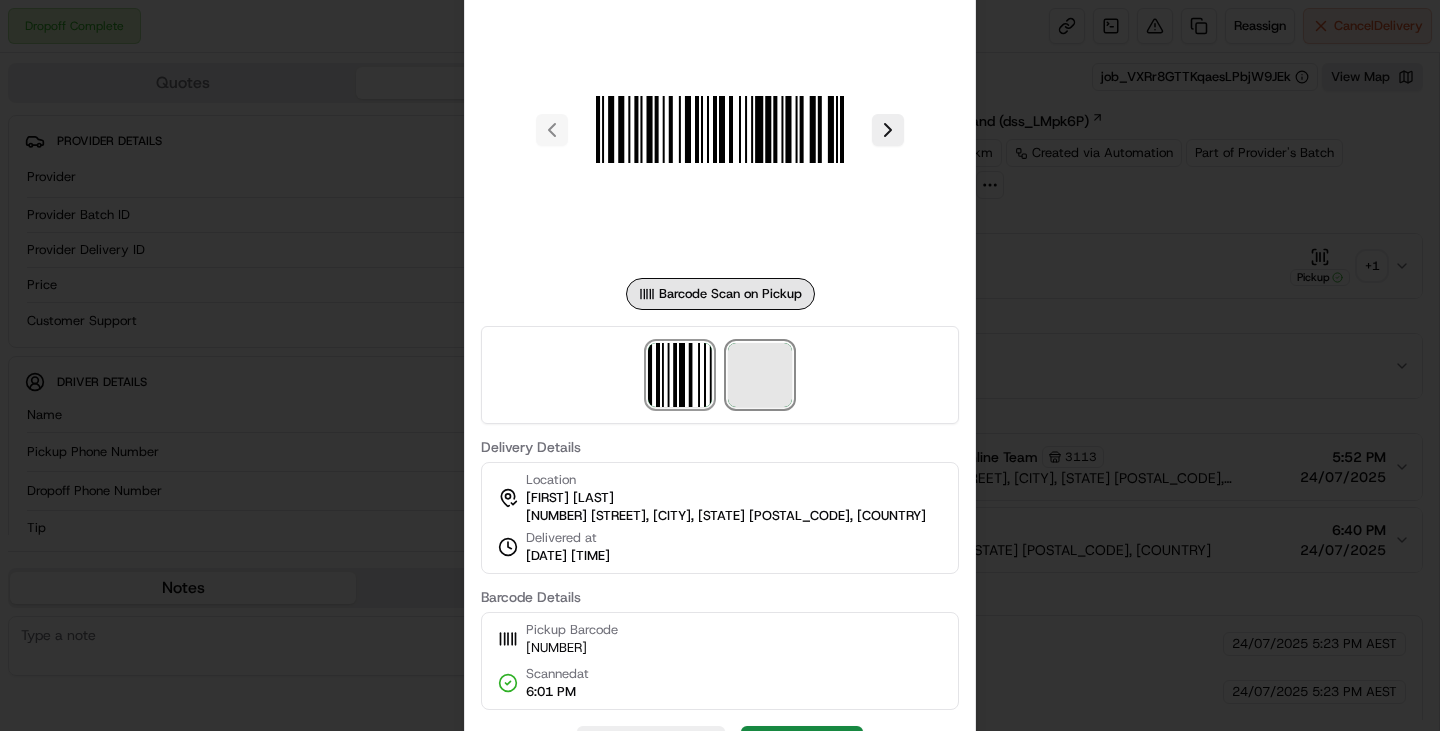 click at bounding box center (760, 375) 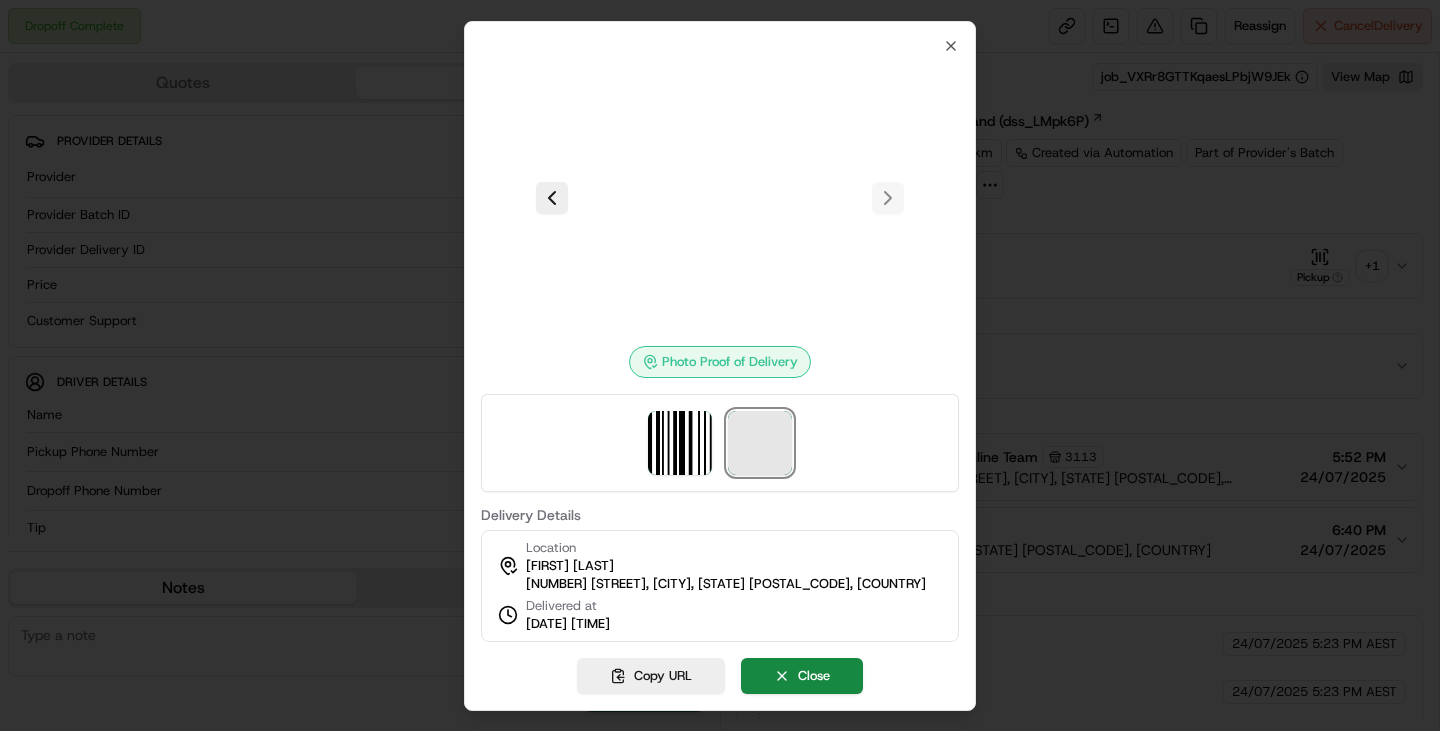 drag, startPoint x: 783, startPoint y: 419, endPoint x: 758, endPoint y: 401, distance: 30.805843 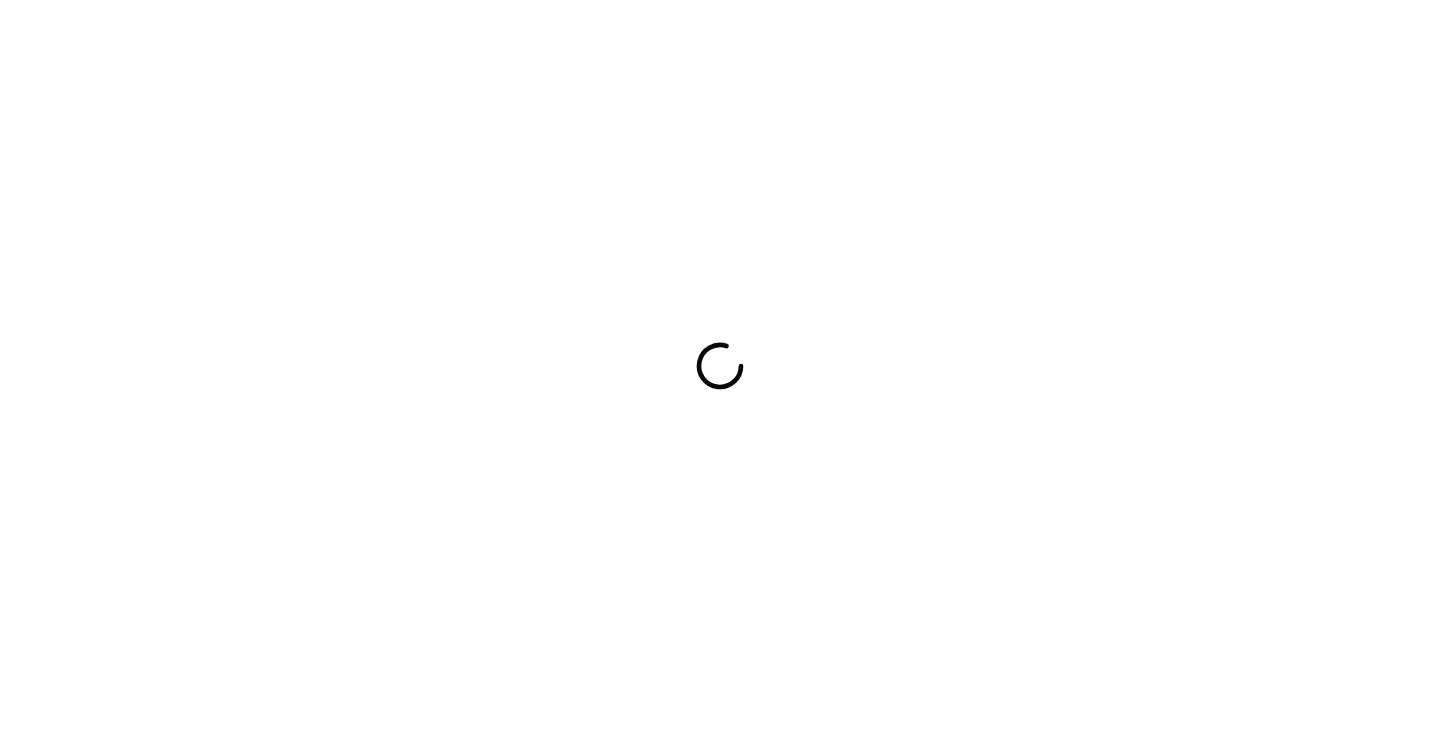 scroll, scrollTop: 0, scrollLeft: 0, axis: both 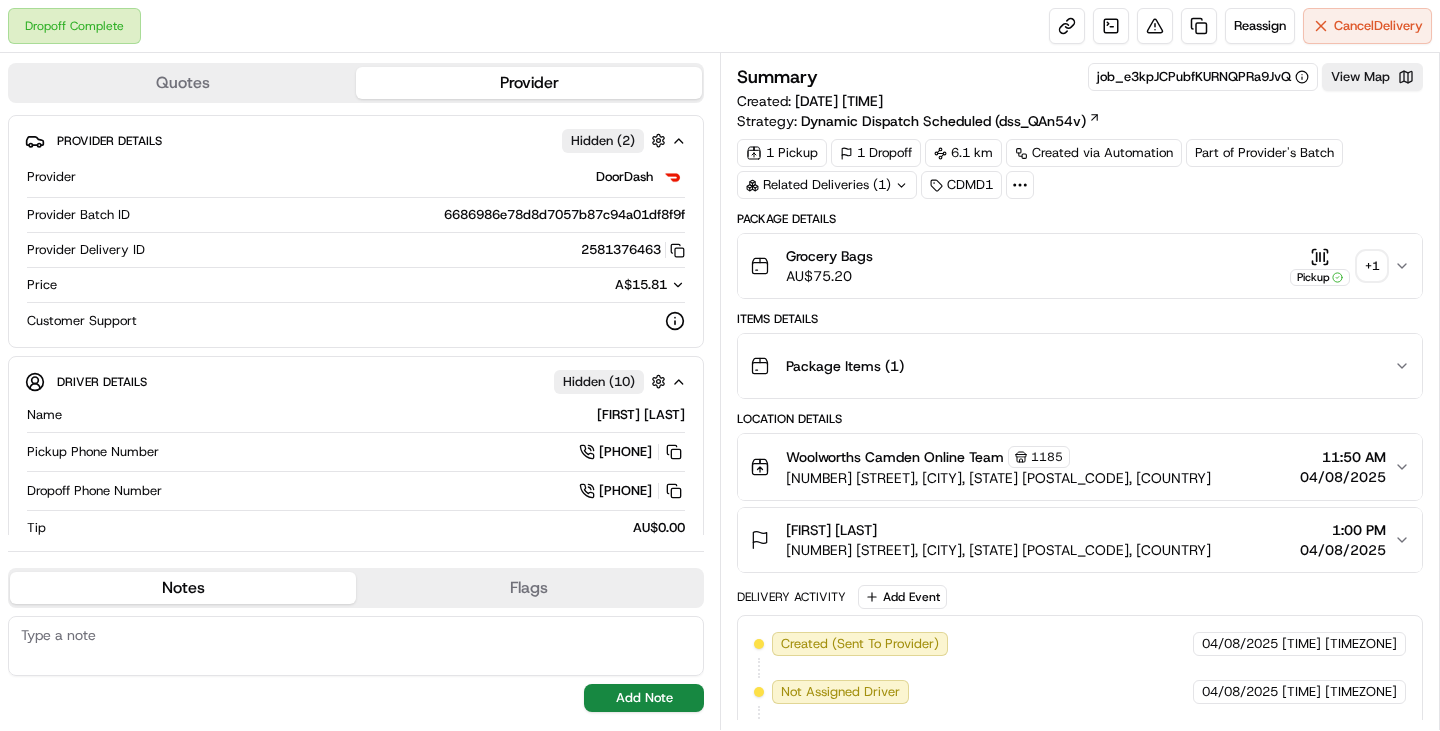 click on "+ 1" at bounding box center [1372, 266] 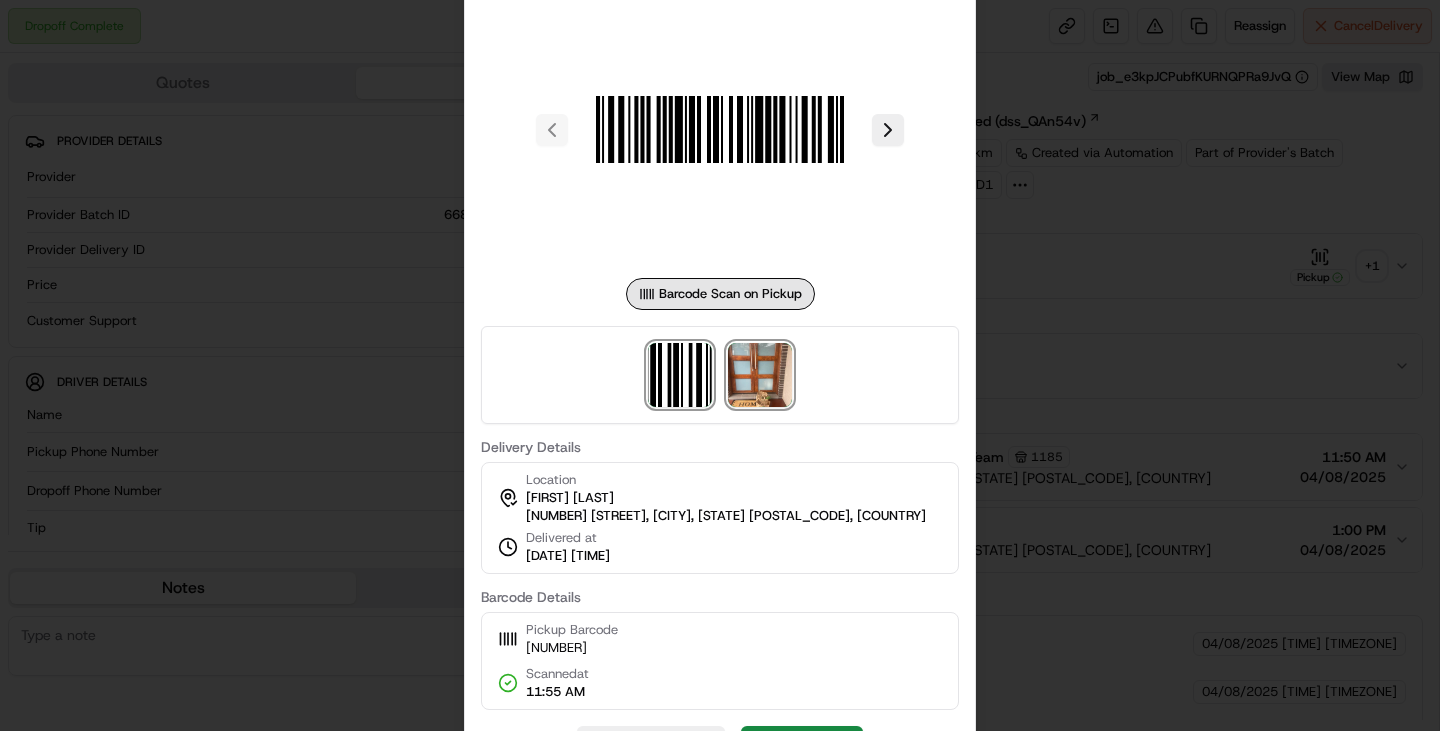 click at bounding box center [760, 375] 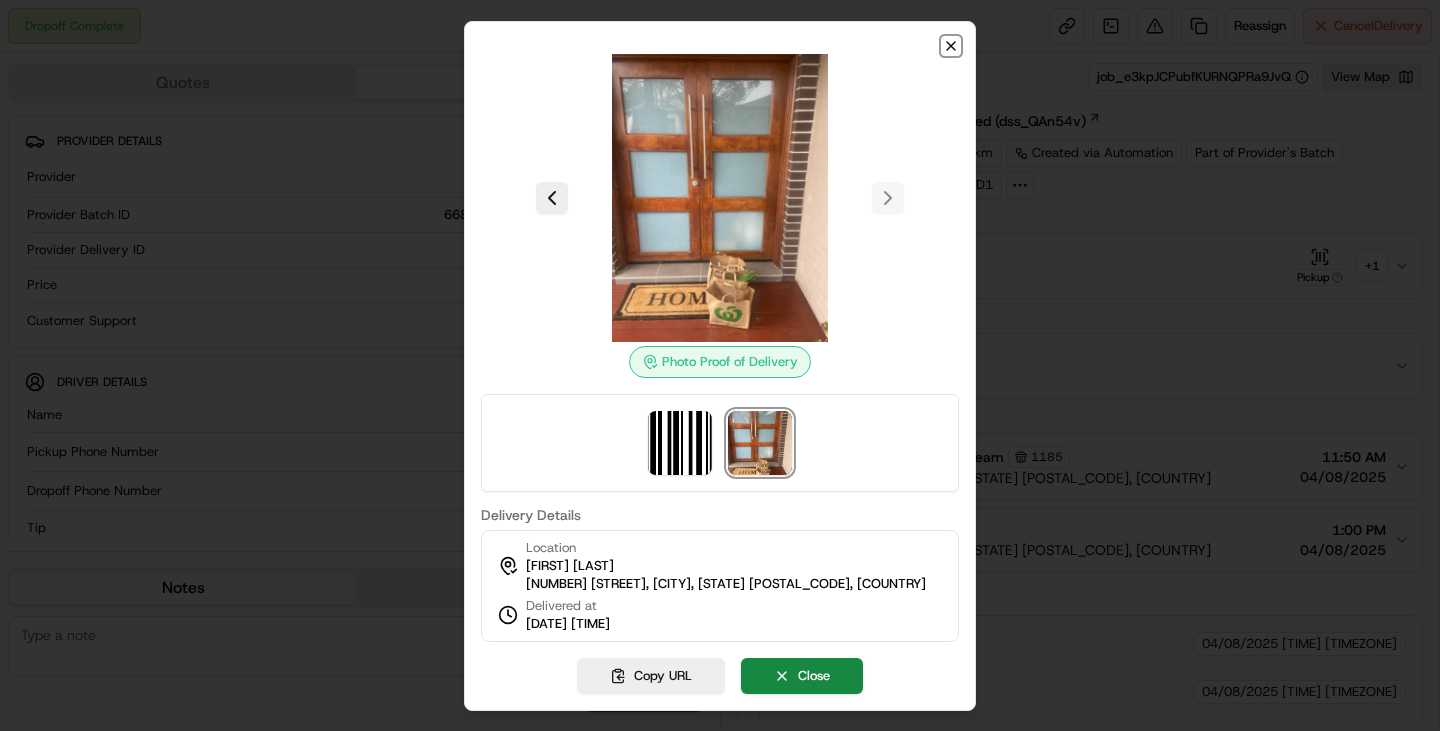 click 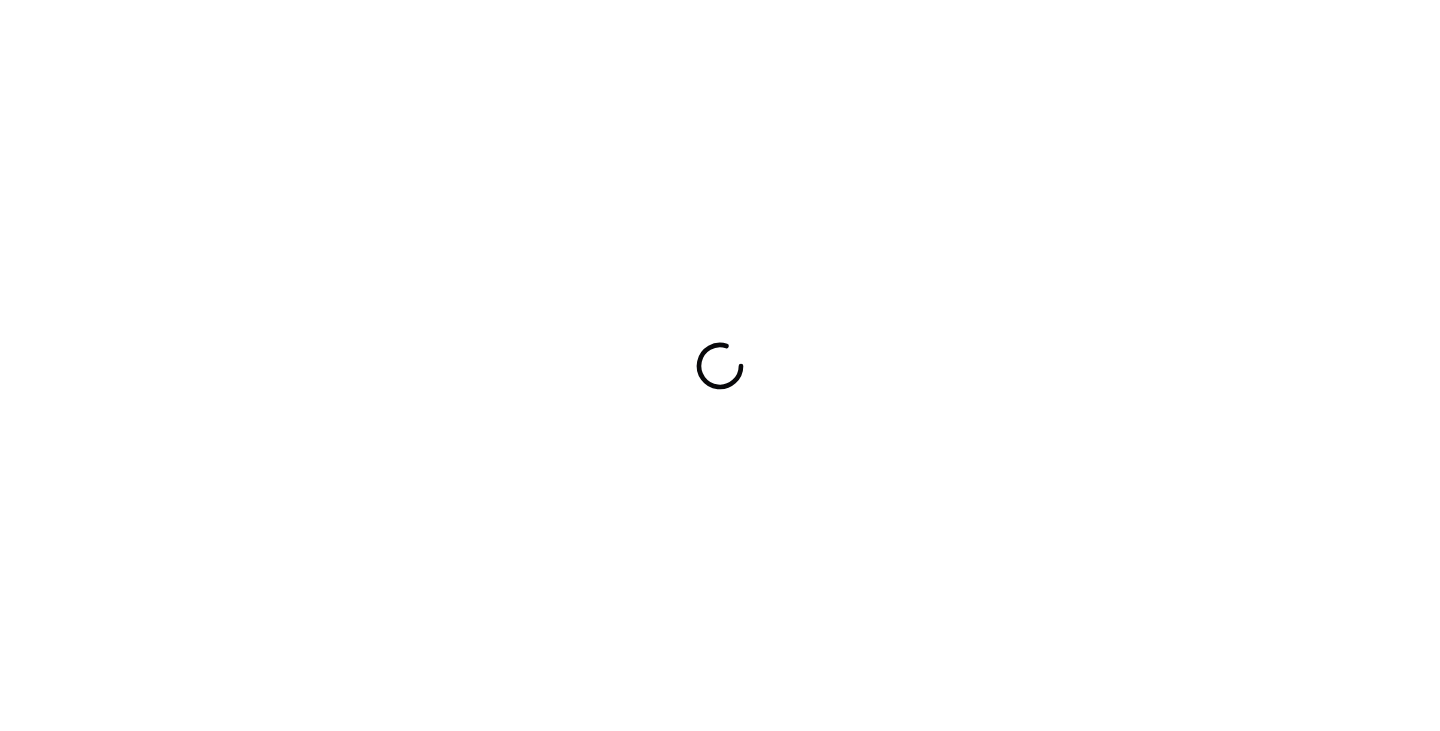 scroll, scrollTop: 0, scrollLeft: 0, axis: both 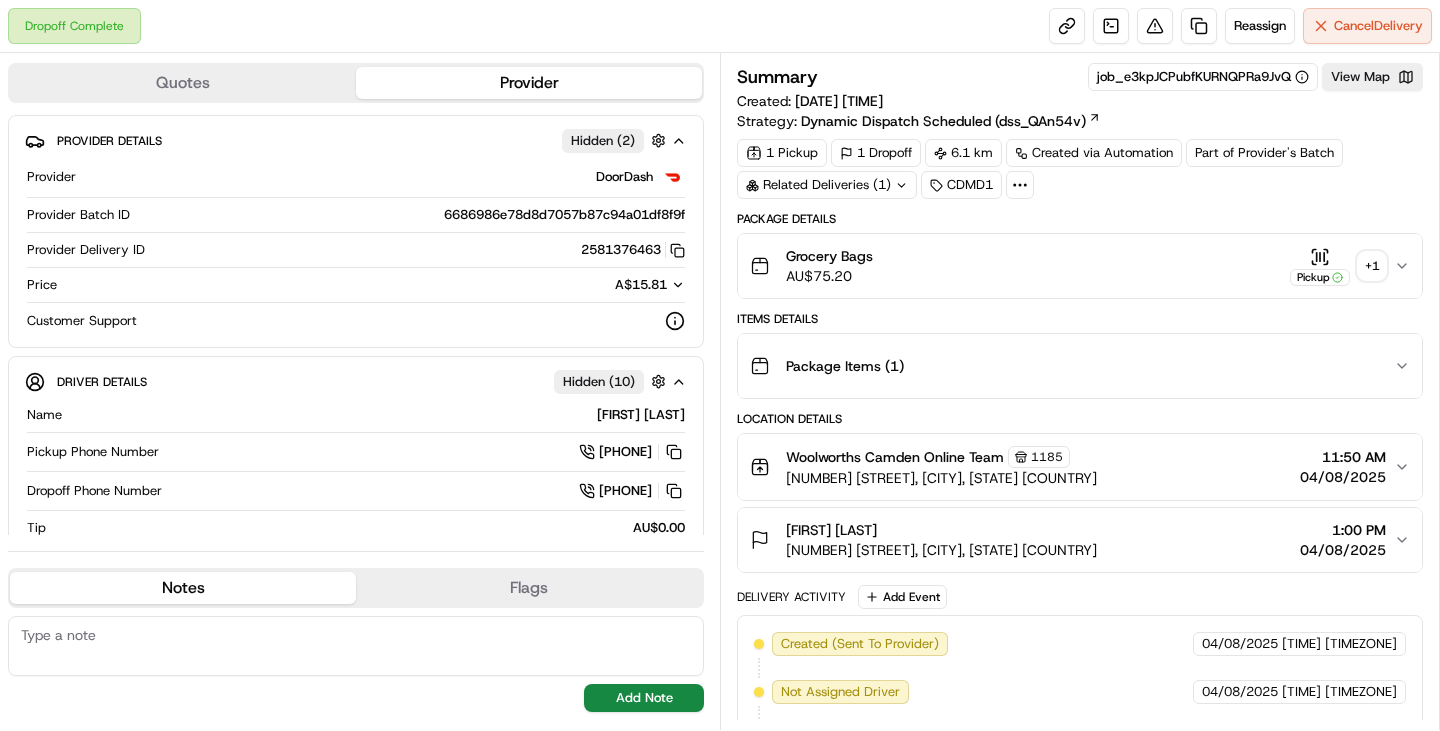 click on "+ 1" at bounding box center [1372, 266] 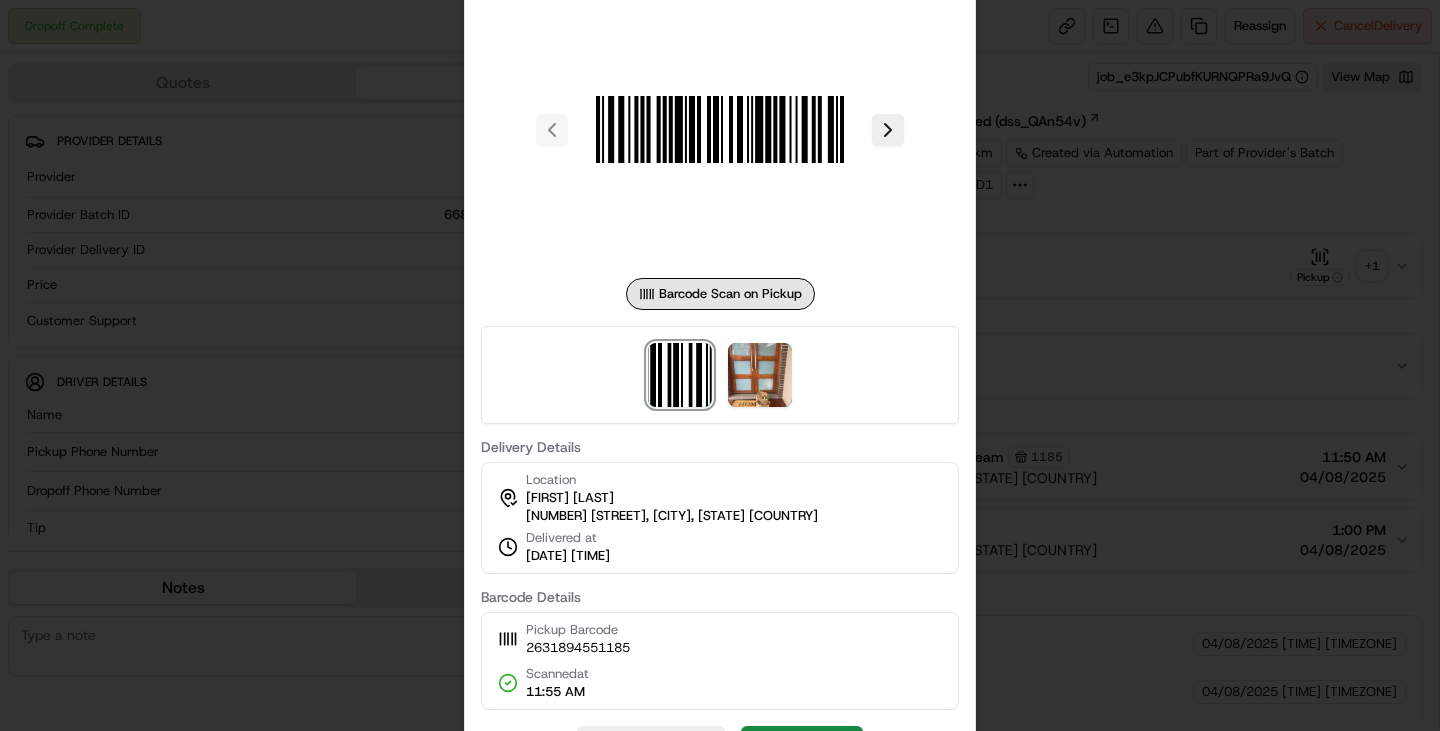 click at bounding box center (720, 375) 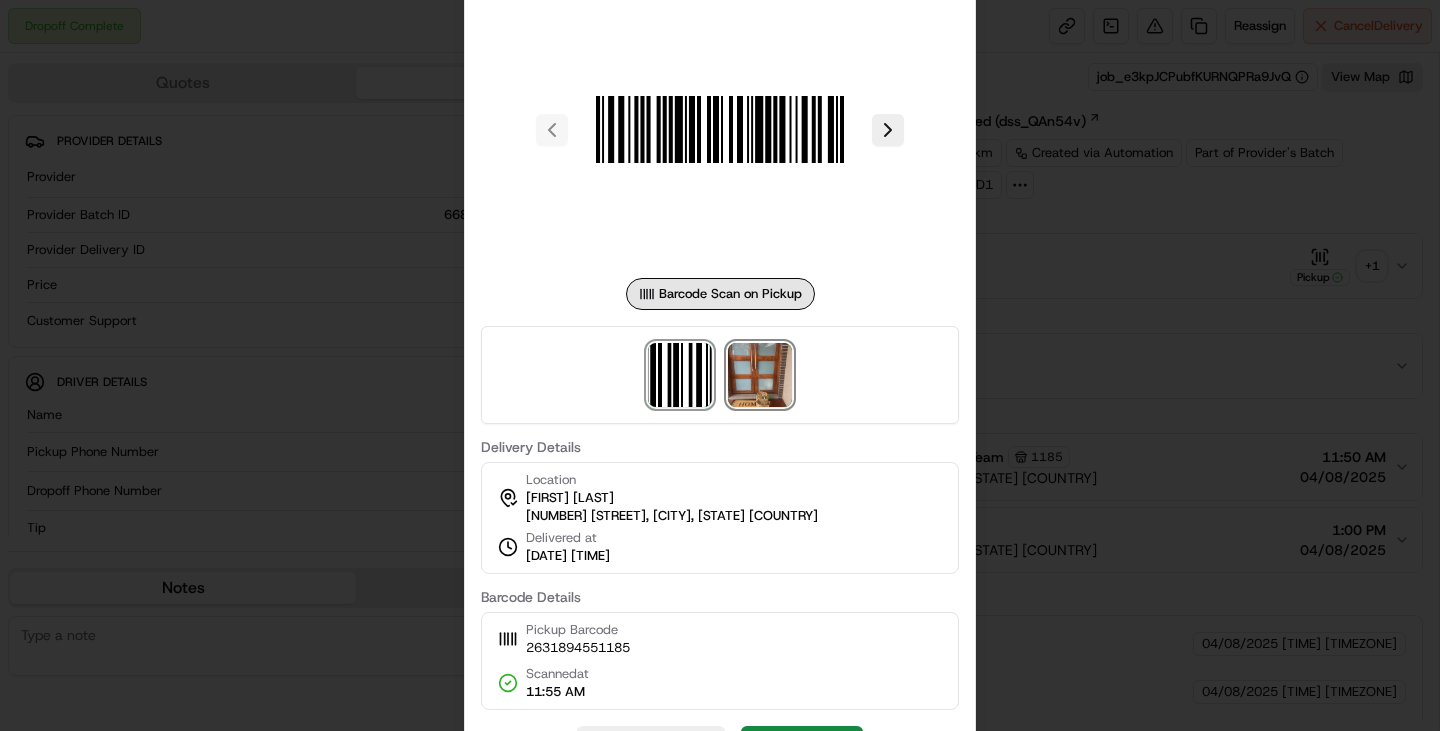 click at bounding box center [760, 375] 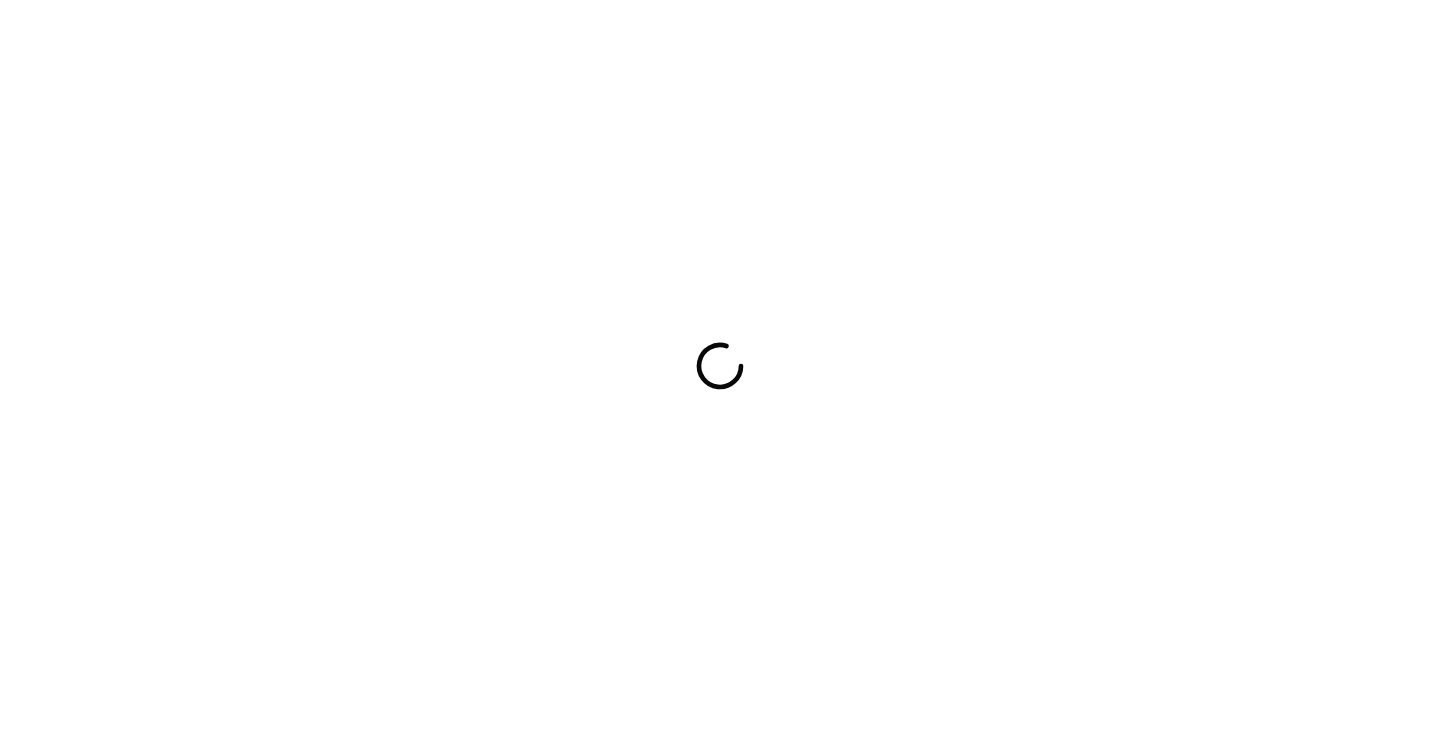 scroll, scrollTop: 0, scrollLeft: 0, axis: both 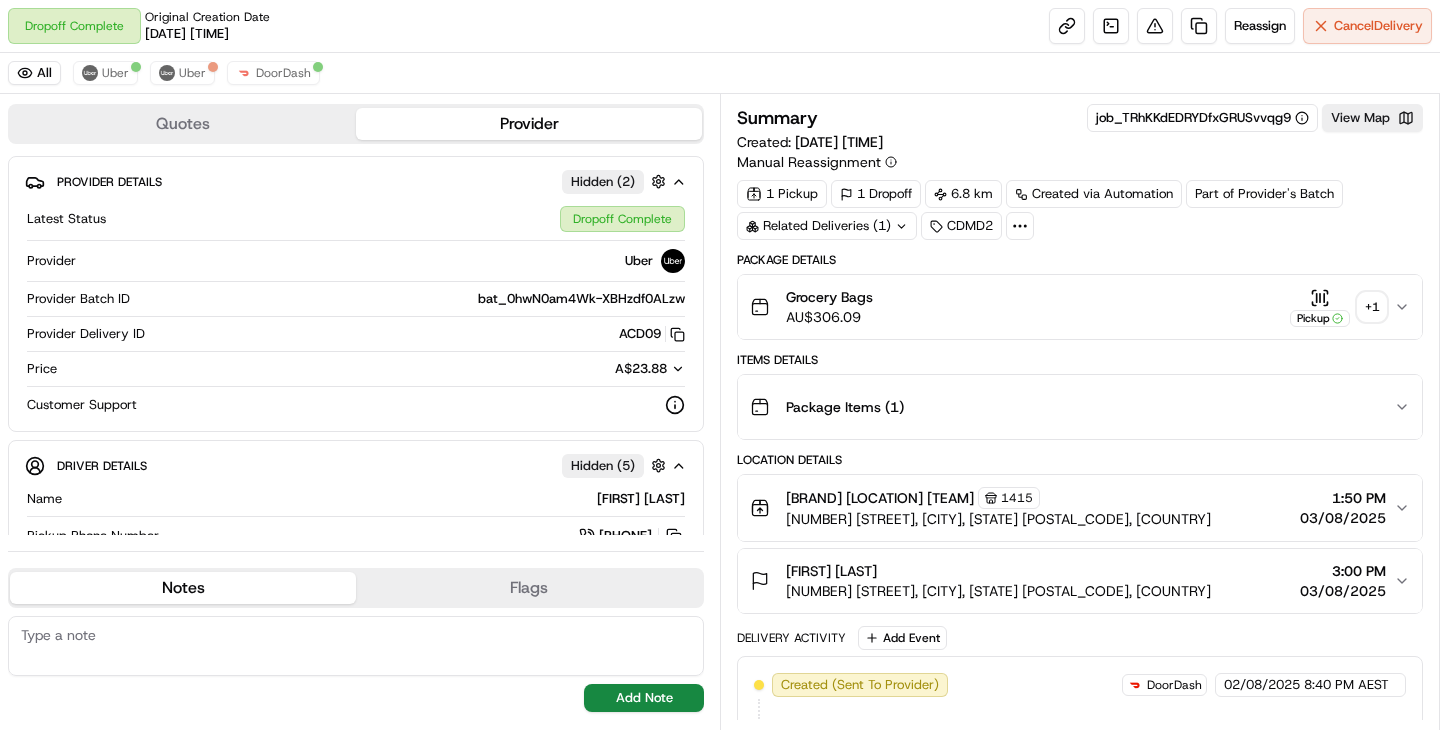 click on "+ 1" at bounding box center [1372, 307] 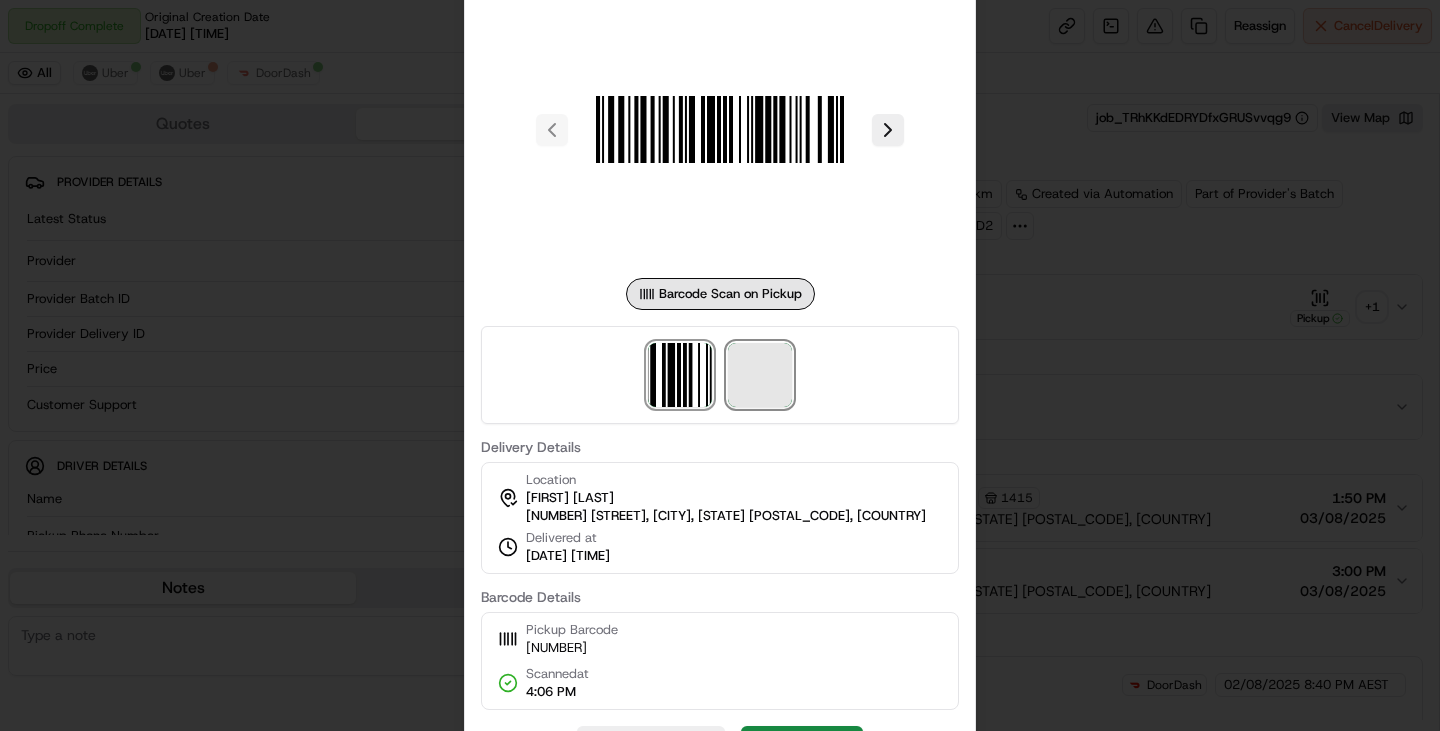 click at bounding box center (760, 375) 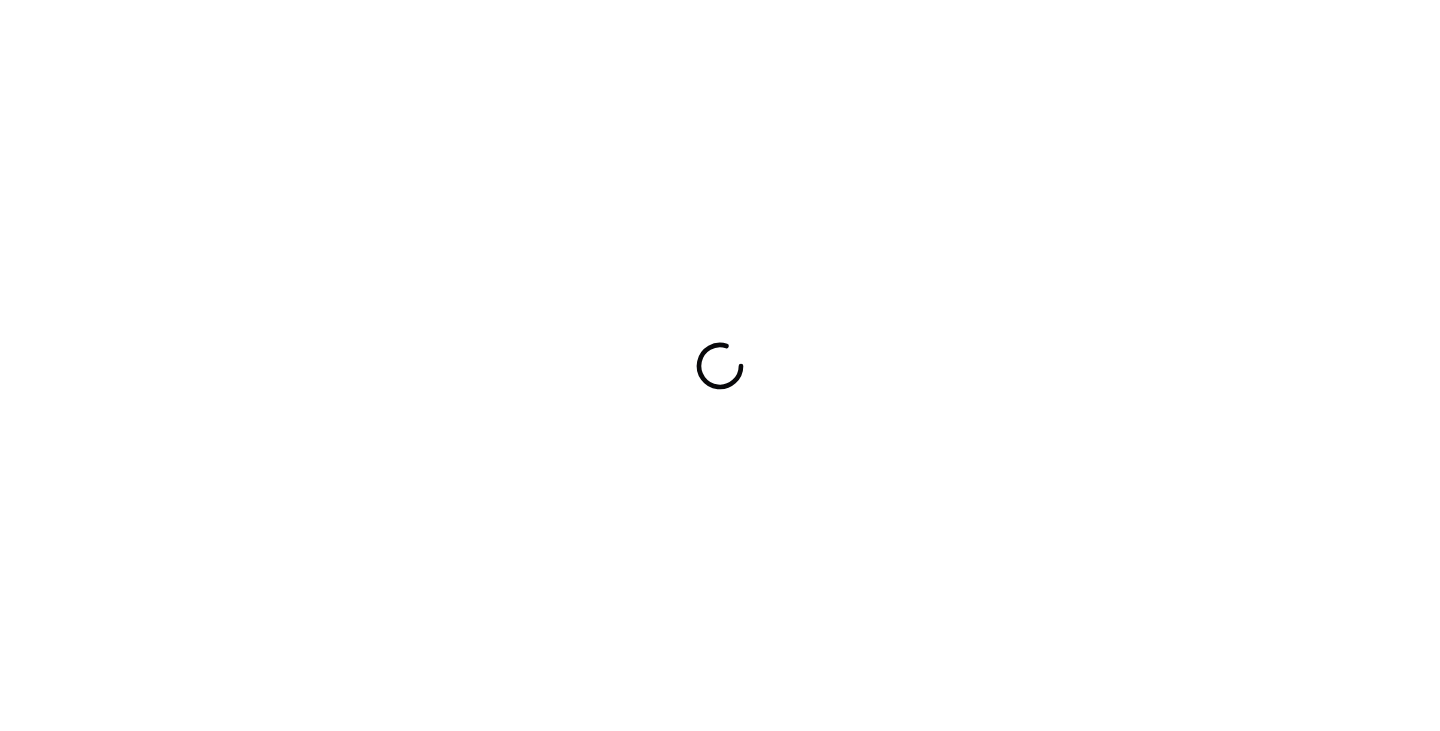 scroll, scrollTop: 0, scrollLeft: 0, axis: both 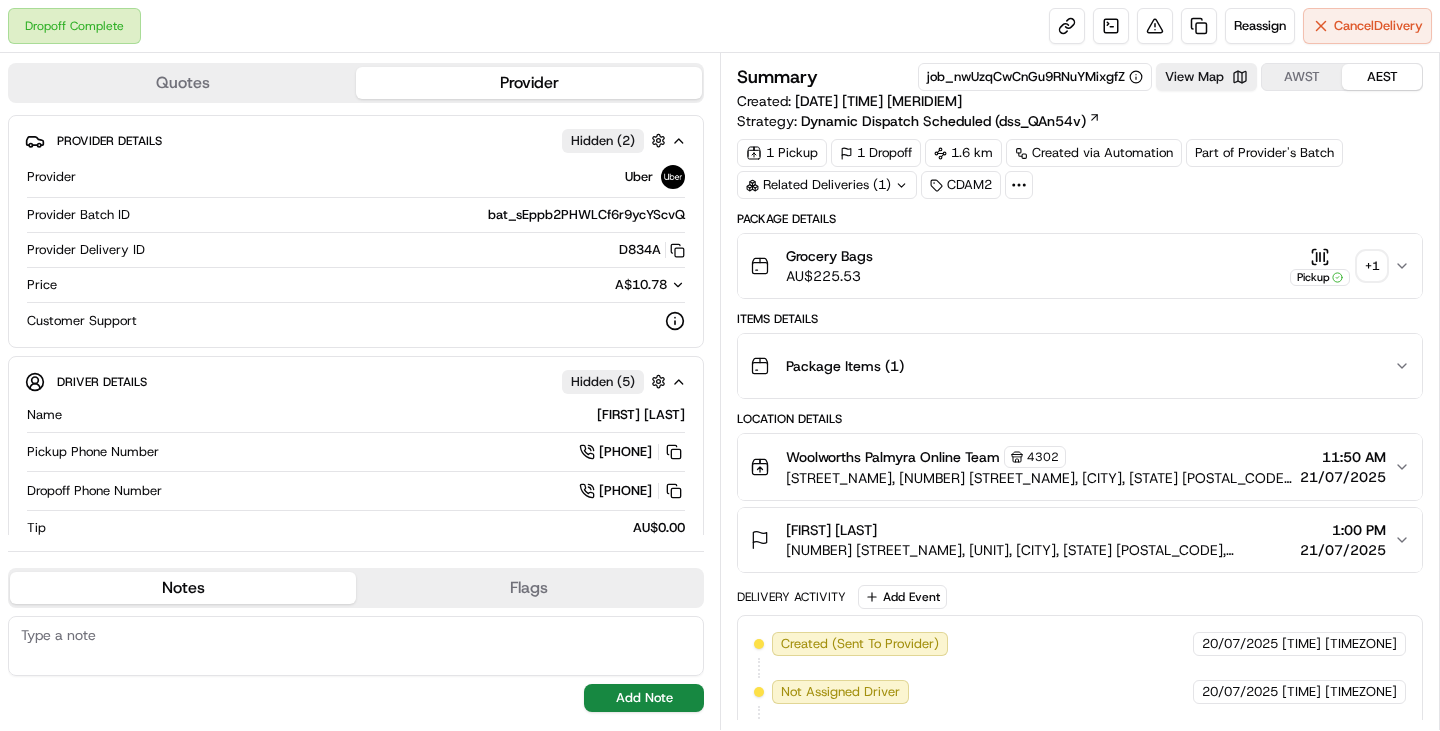 click on "+ 1" at bounding box center [1372, 266] 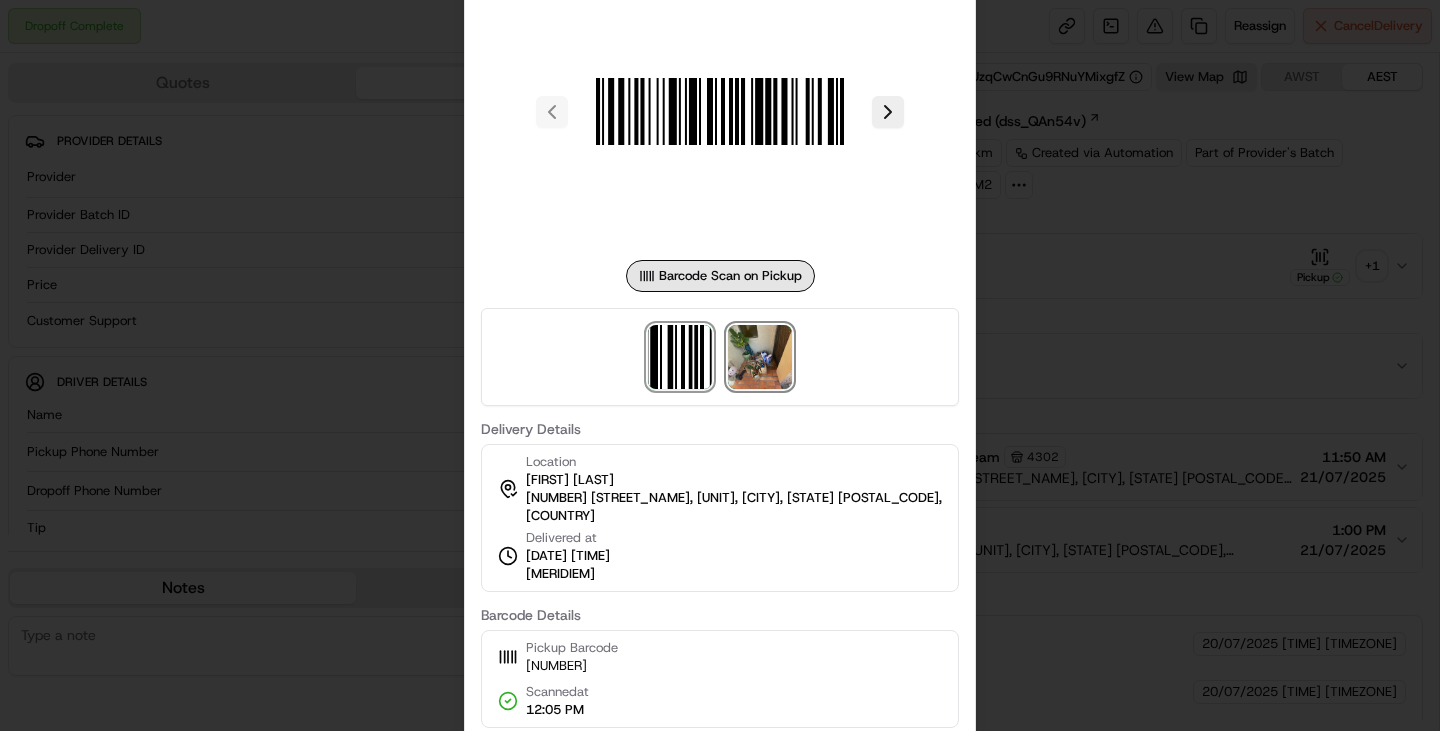 click at bounding box center (760, 357) 